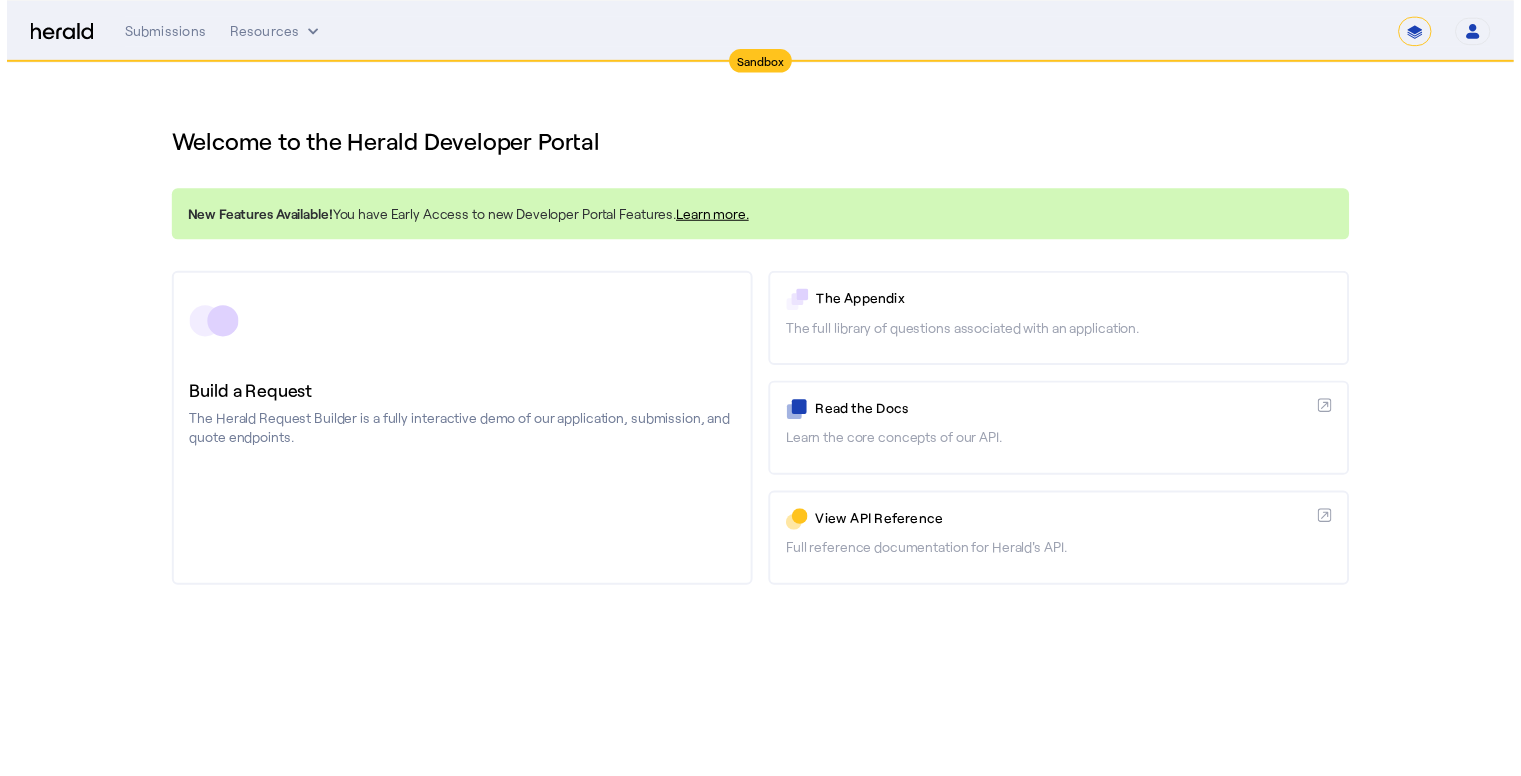 scroll, scrollTop: 0, scrollLeft: 0, axis: both 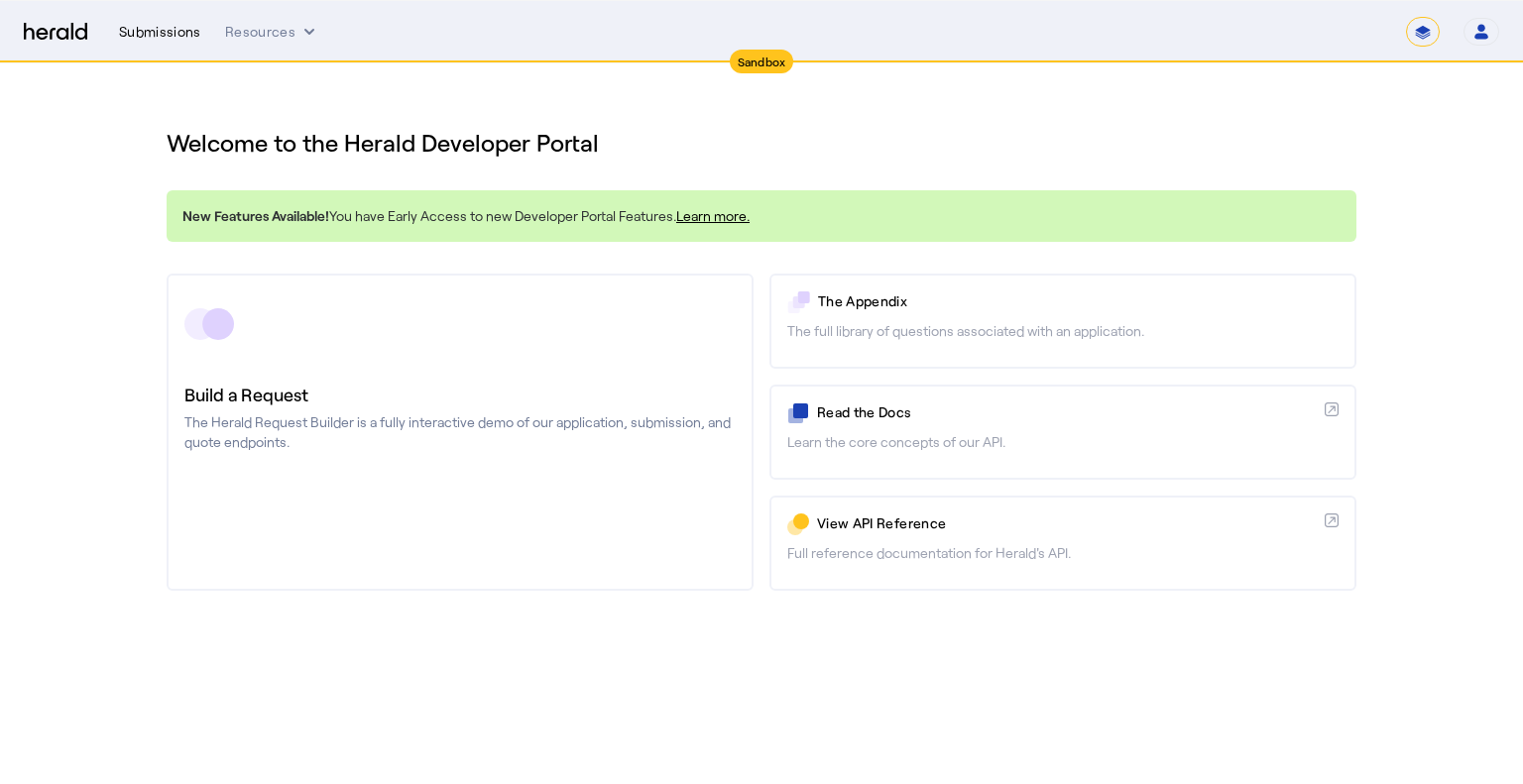 click on "Submissions" at bounding box center (160, 32) 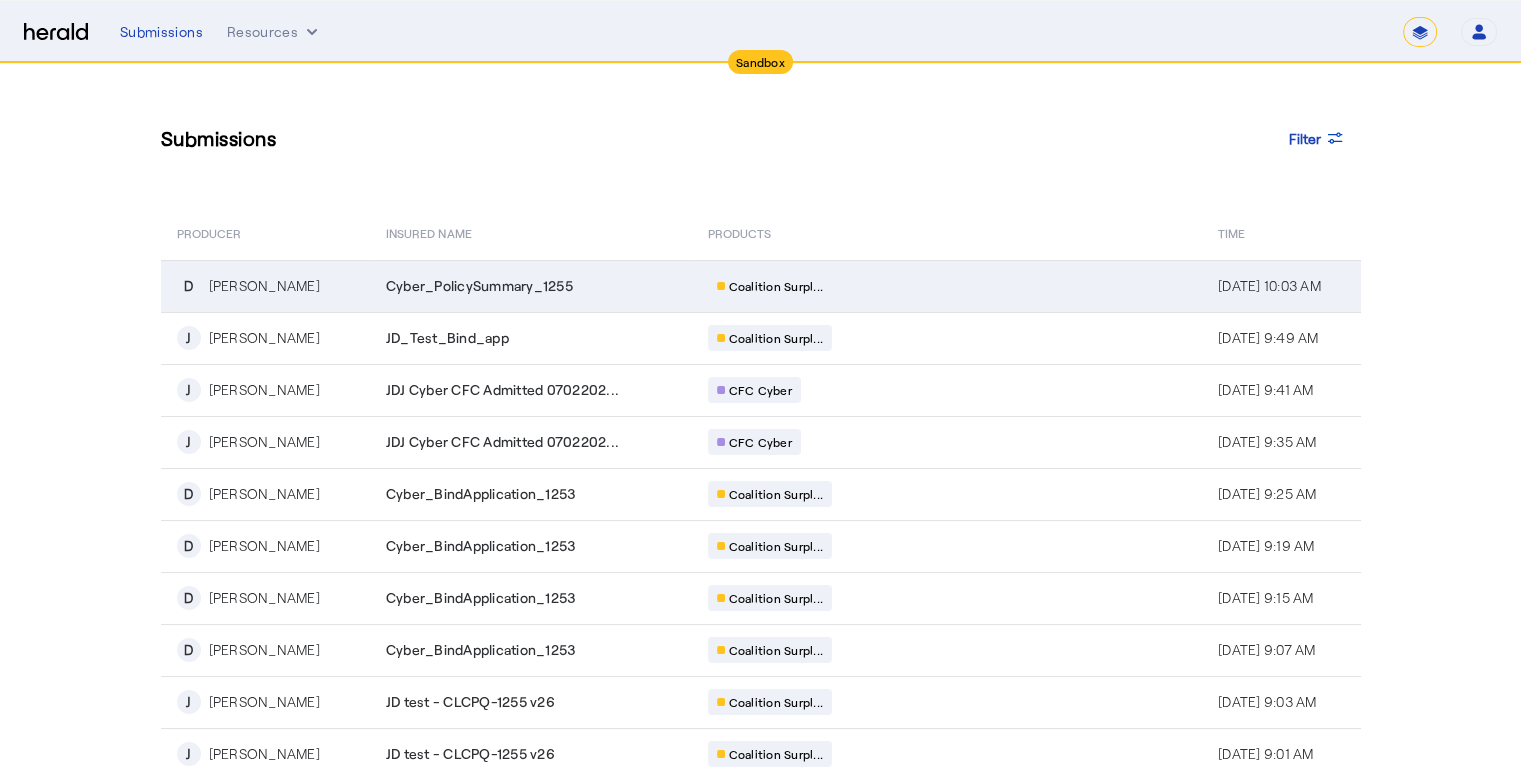 click on "Cyber_PolicySummary_1255" at bounding box center (535, 286) 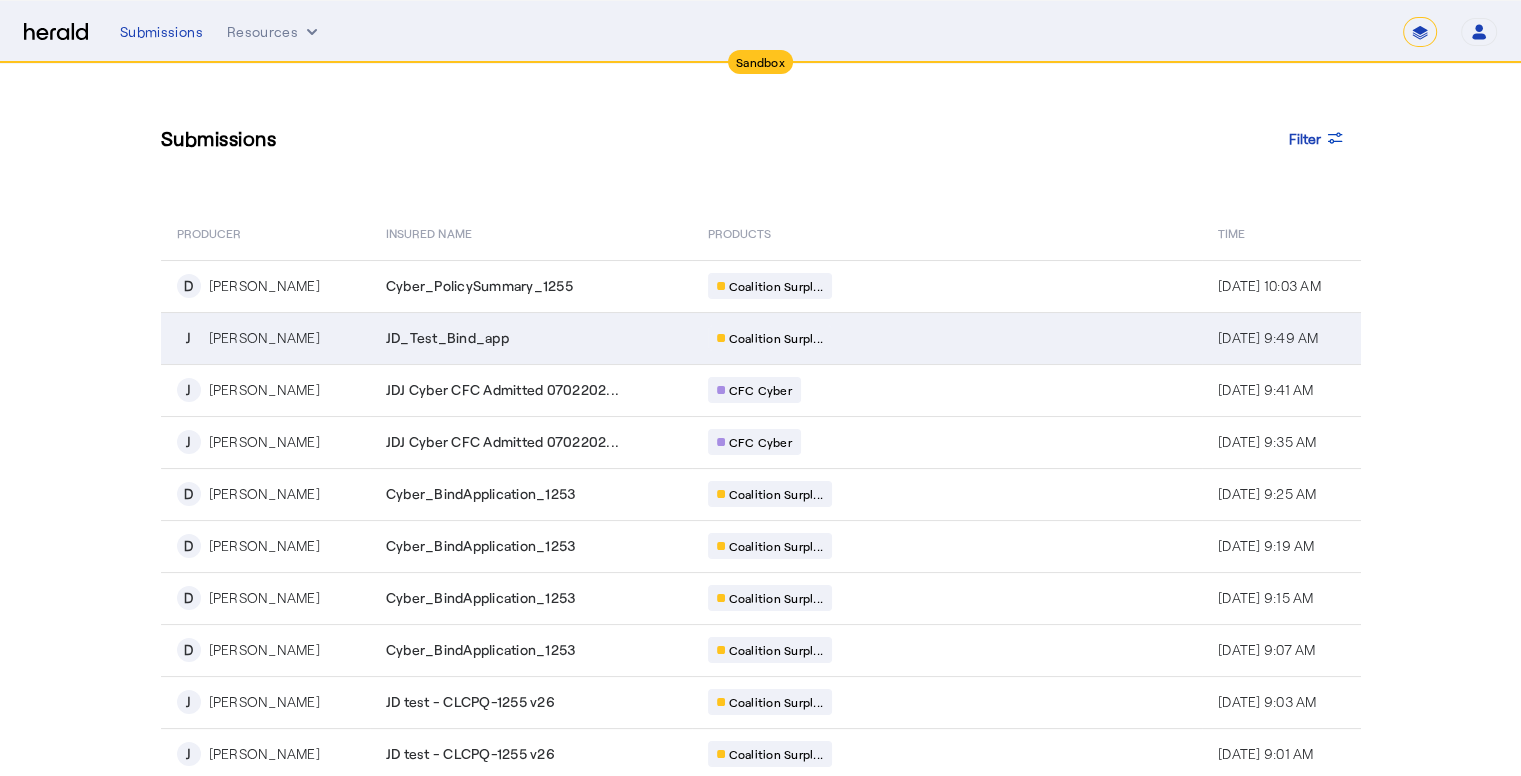 click on "JD_Test_Bind_app" at bounding box center [535, 338] 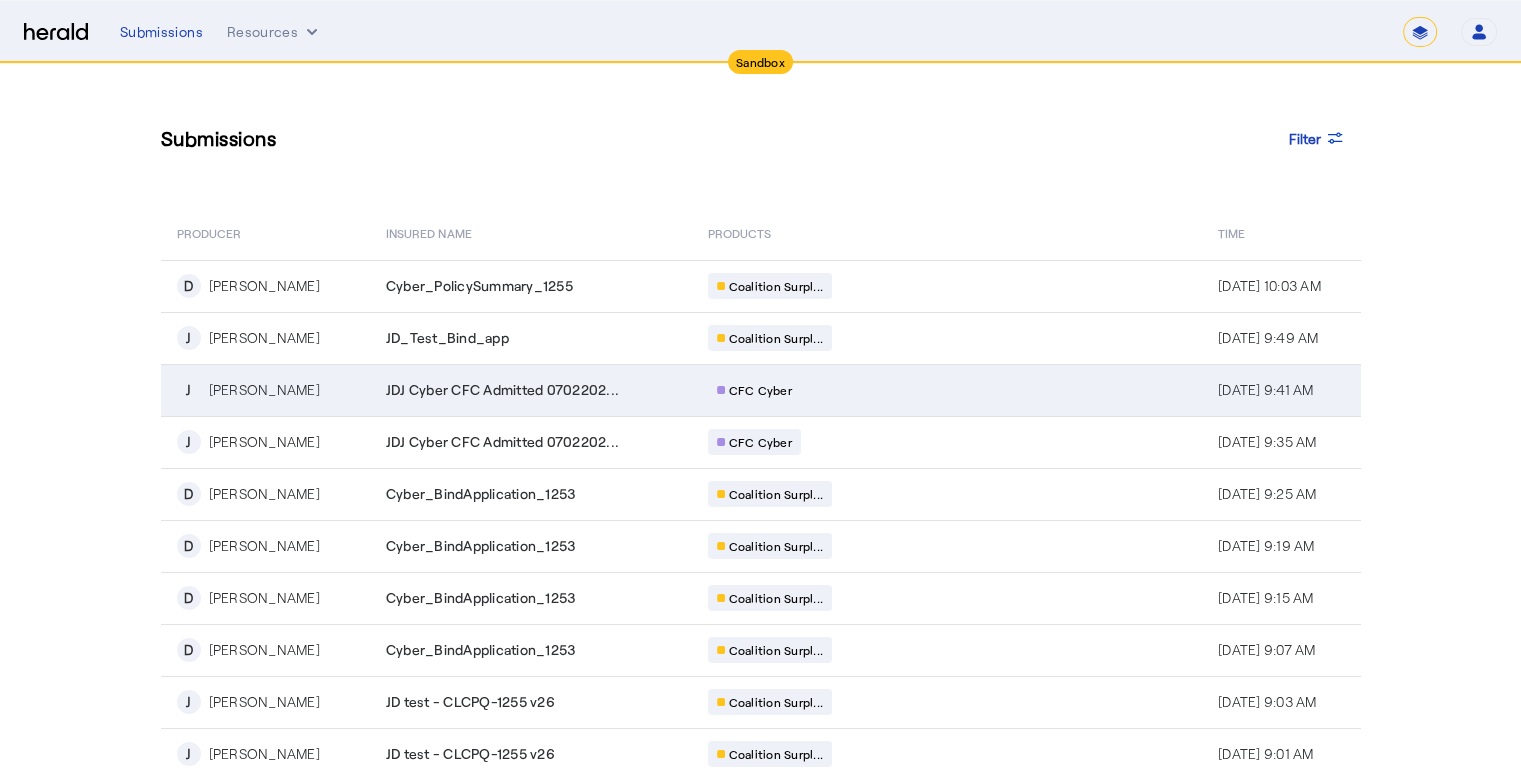 click on "JDJ Cyber CFC Admitted 0702202..." at bounding box center (502, 390) 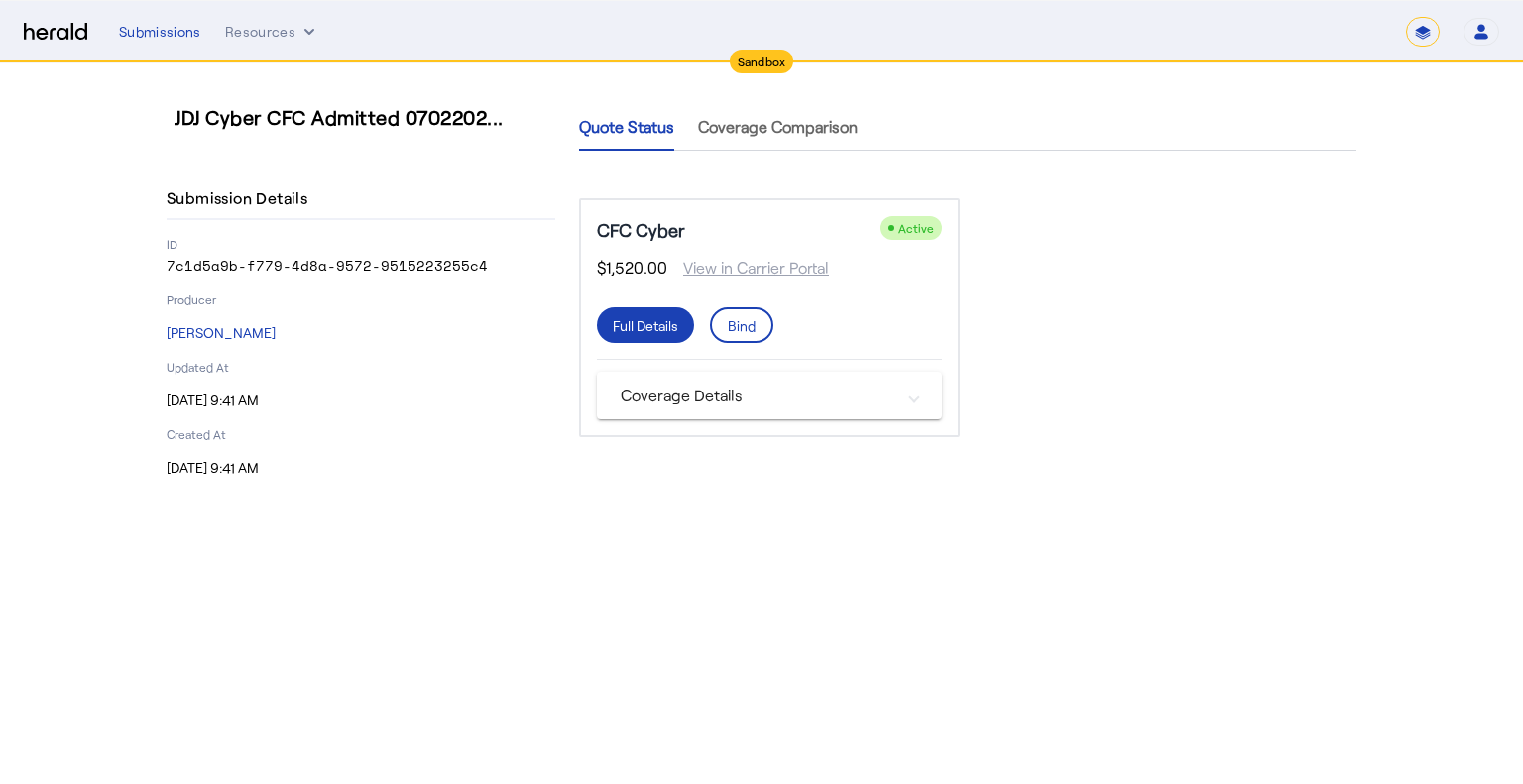click on "Submission Details   ID   7c1d5a9b-f779-4d8a-9572-9515223255c4  Producer  [PERSON_NAME]  Updated At  [DATE] 9:41 AM  Created At  [DATE] 9:41 AM" 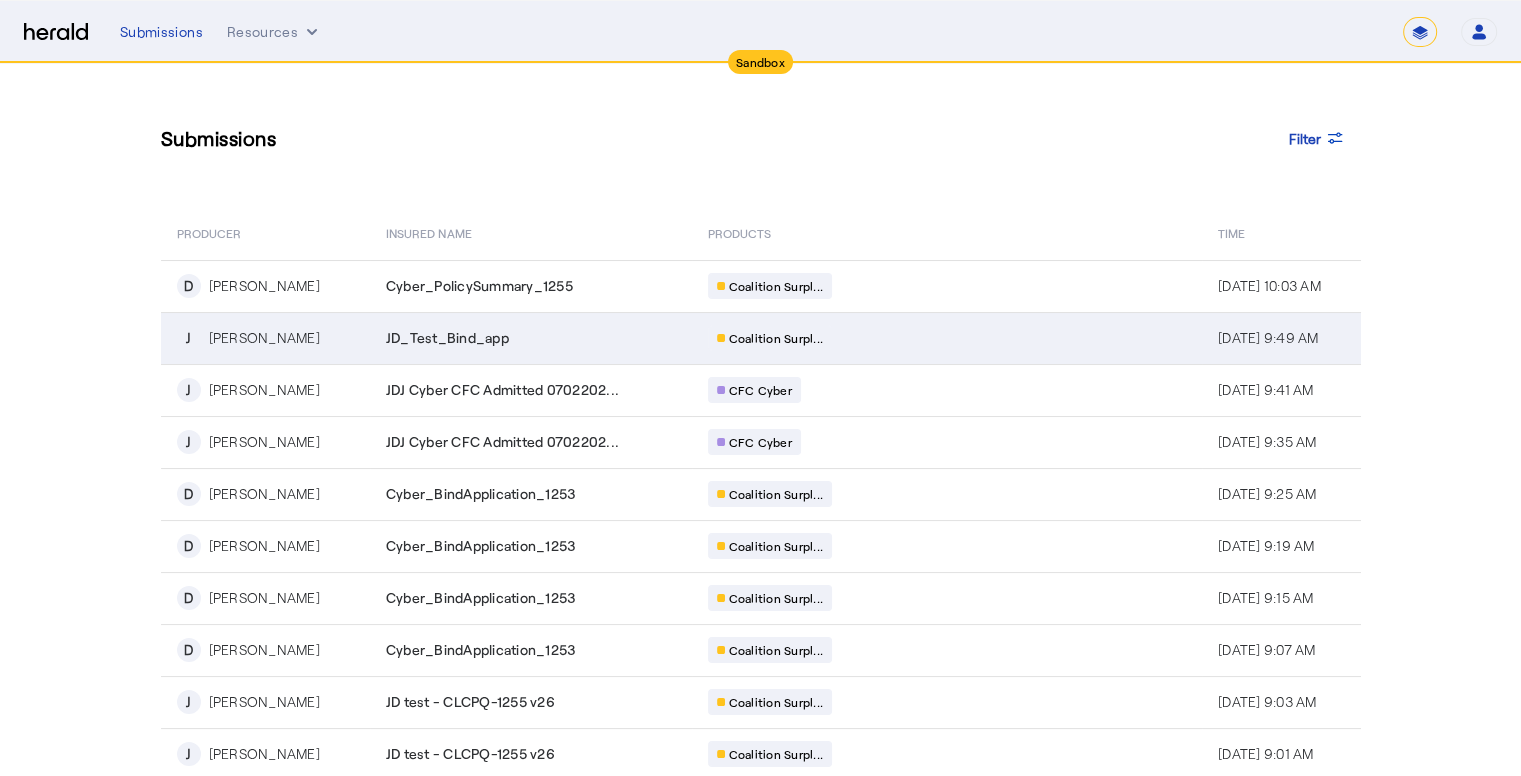 click on "JD_Test_Bind_app" at bounding box center (447, 338) 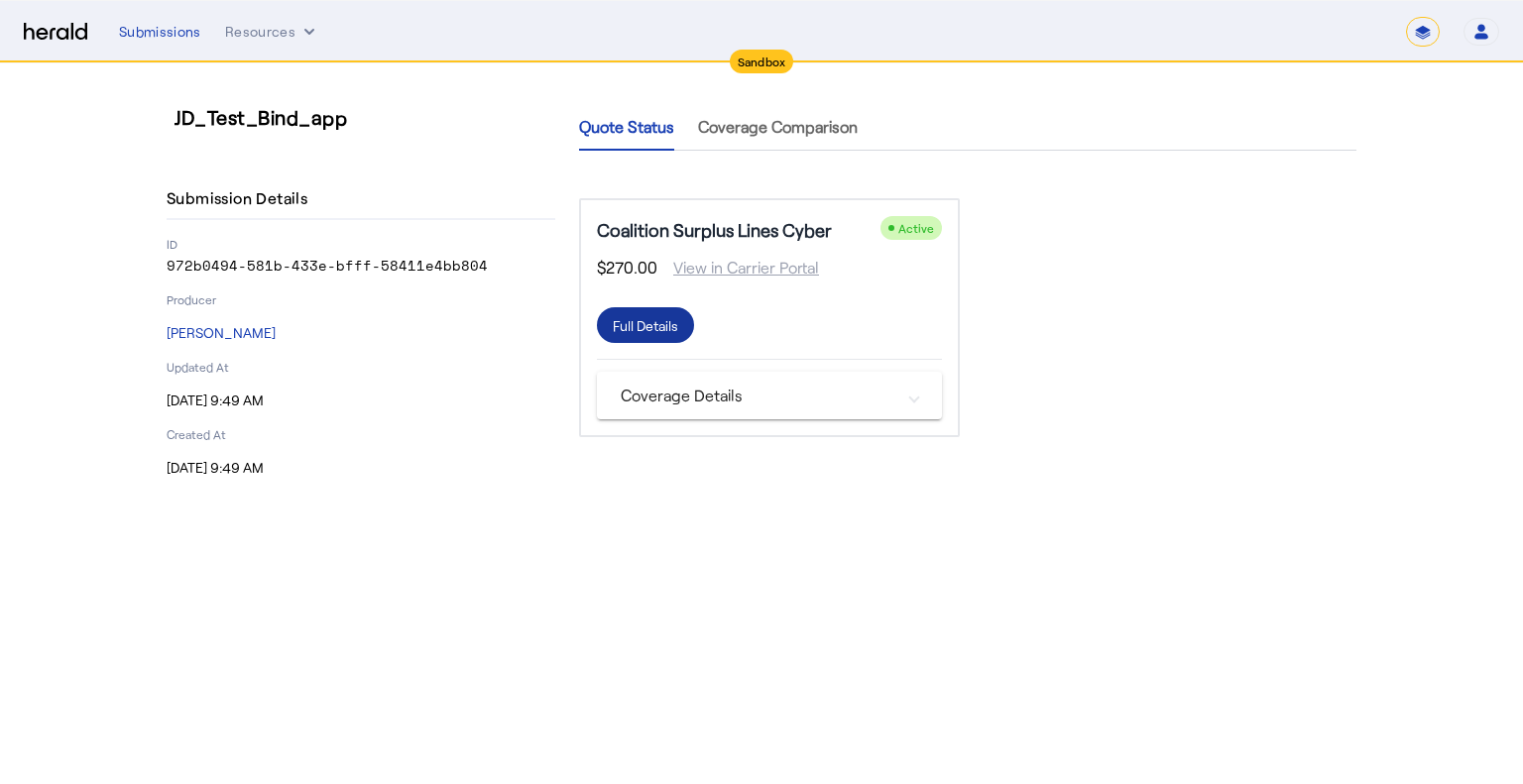 click on "Full Details" at bounding box center (645, 325) 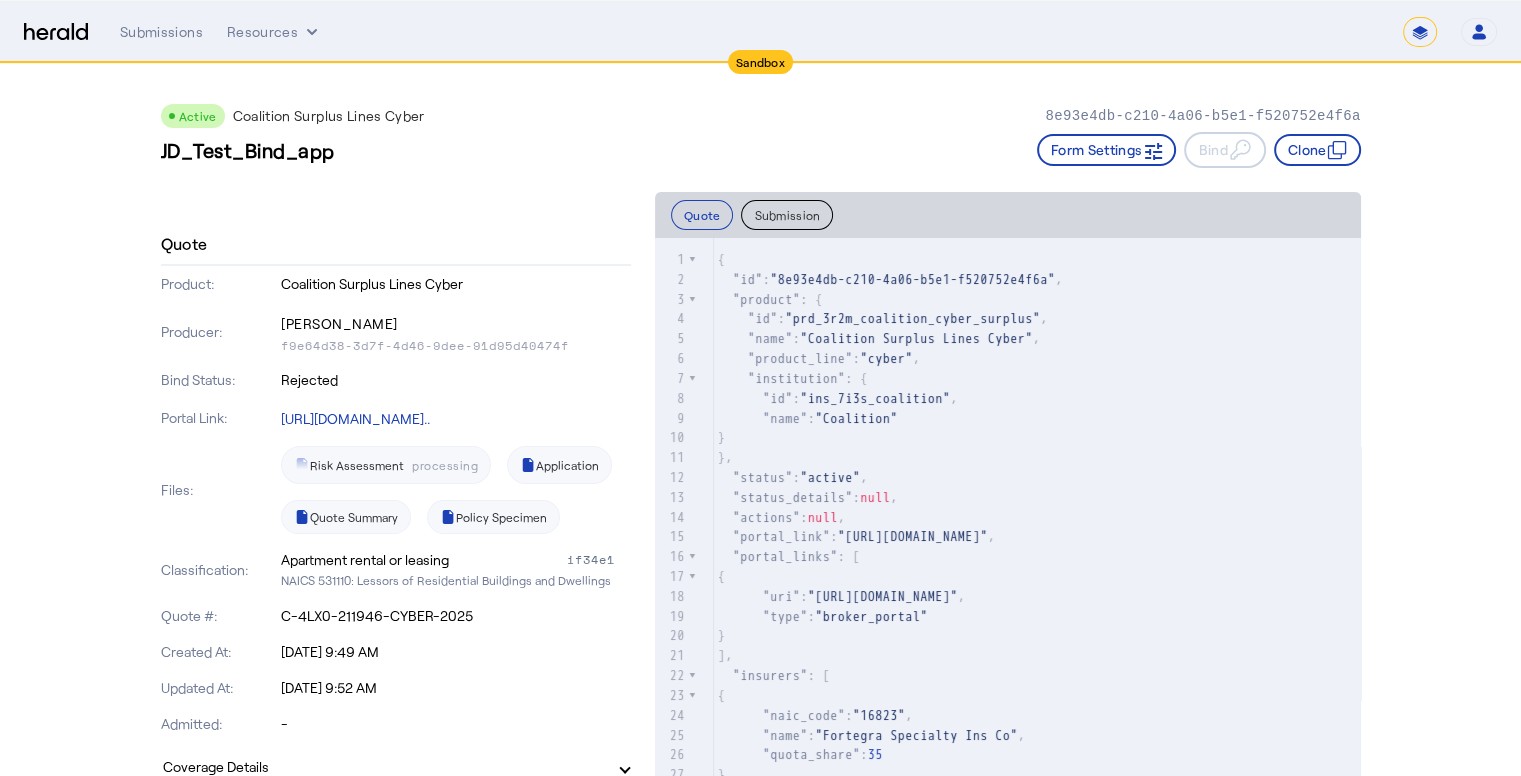 scroll, scrollTop: 67, scrollLeft: 0, axis: vertical 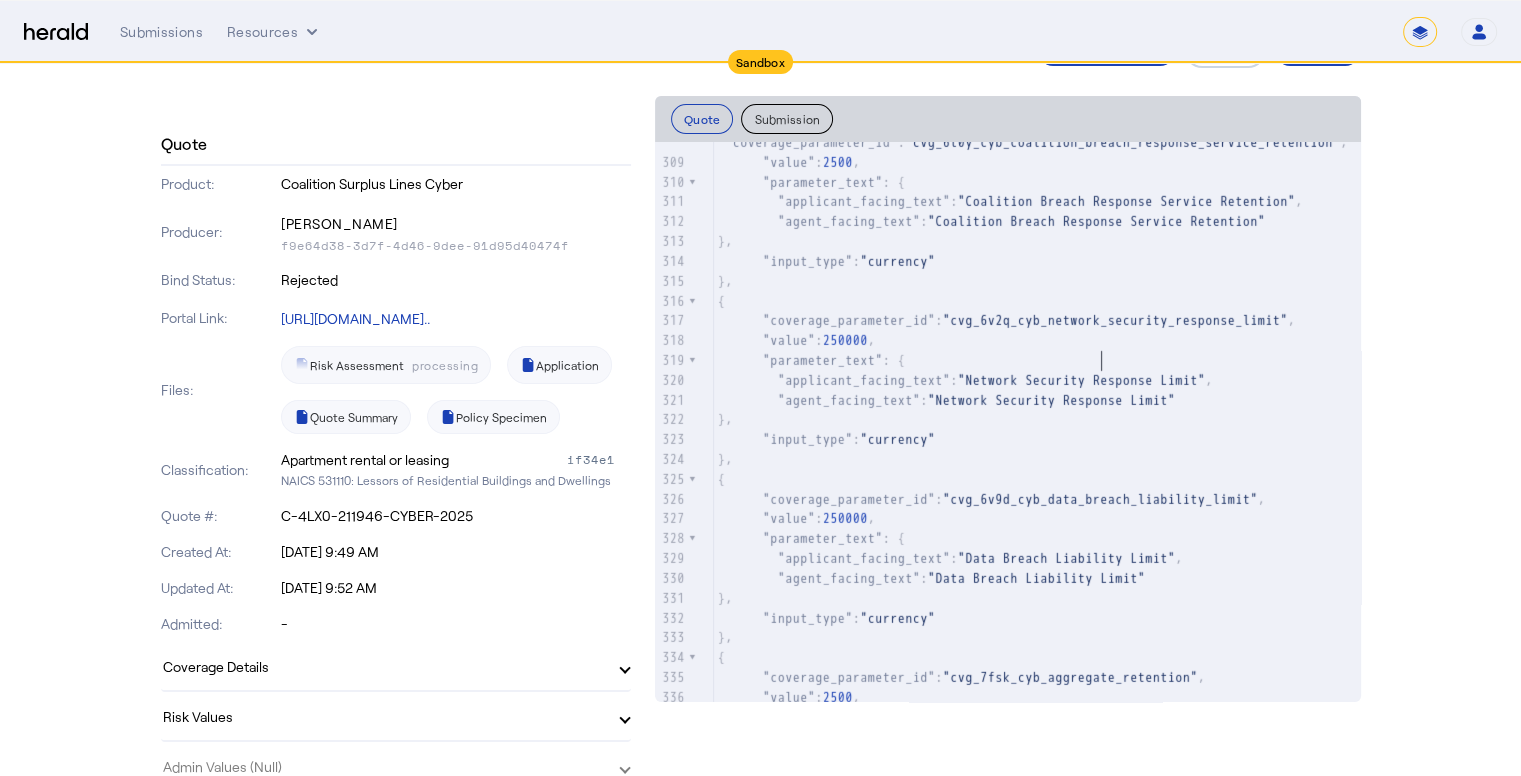 click on ""coverage_parameter_id" :  "cvg_6v2q_cyb_network_security_response_limit" ," 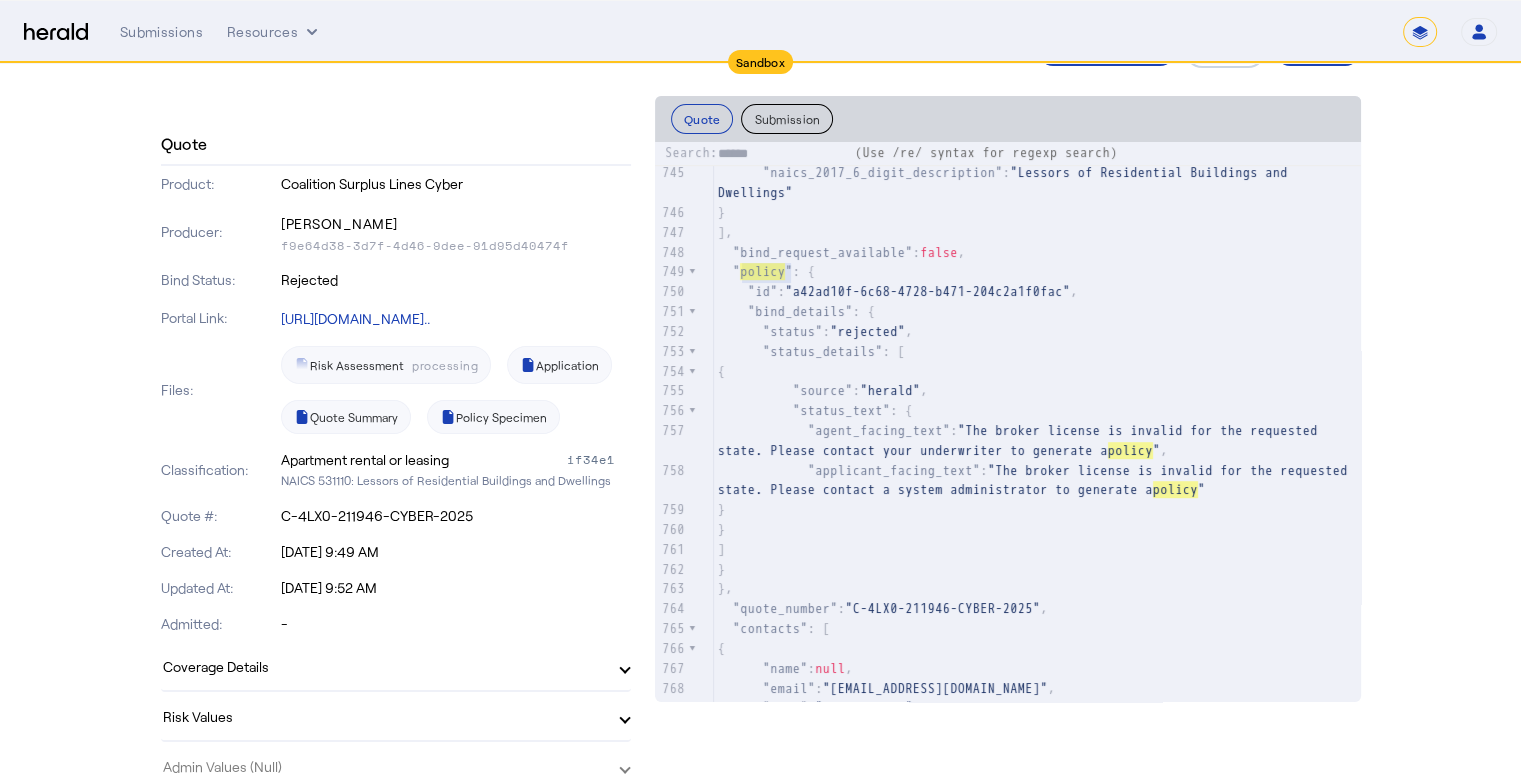type on "******" 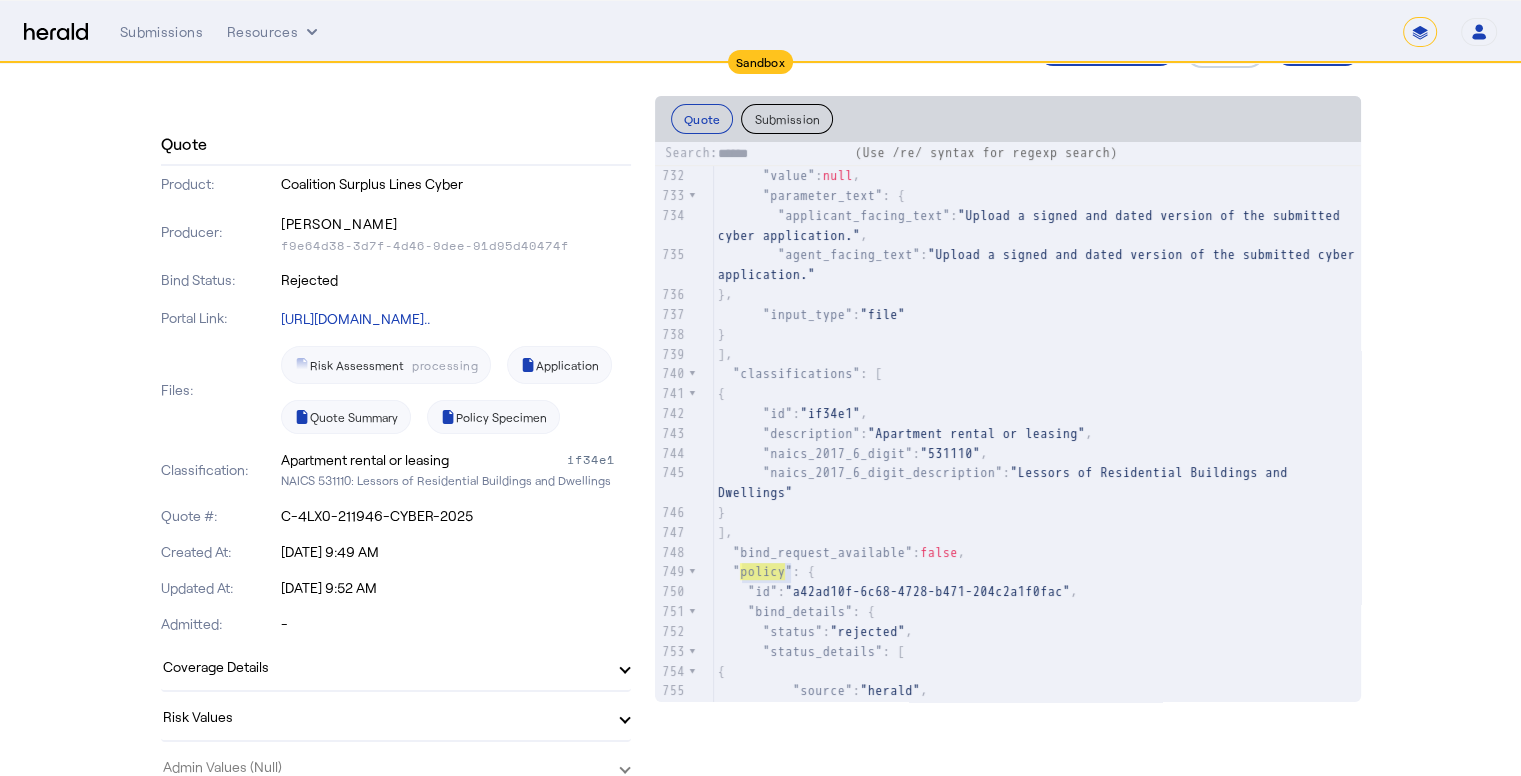 scroll, scrollTop: 15868, scrollLeft: 0, axis: vertical 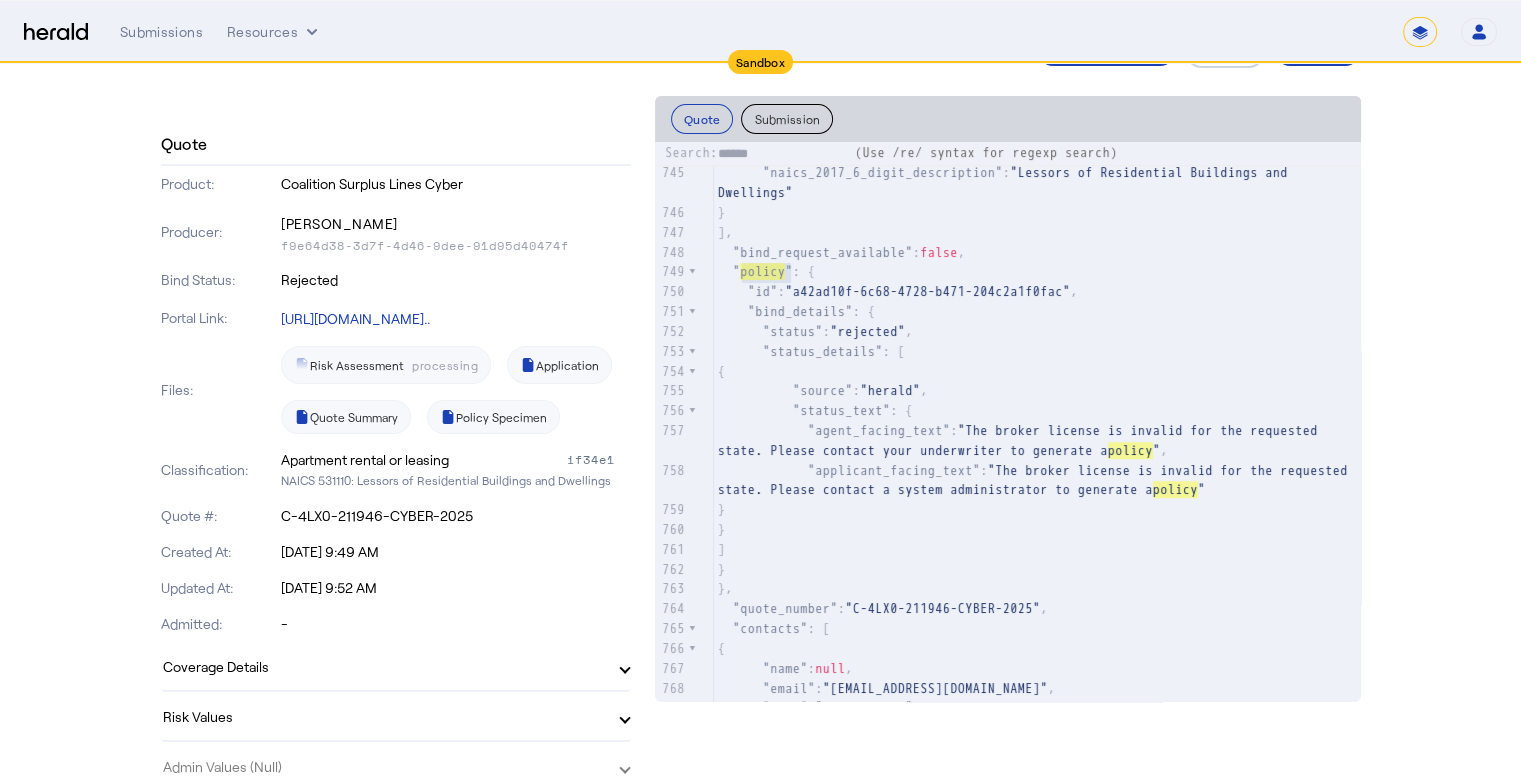 click on "******" at bounding box center [783, 154] 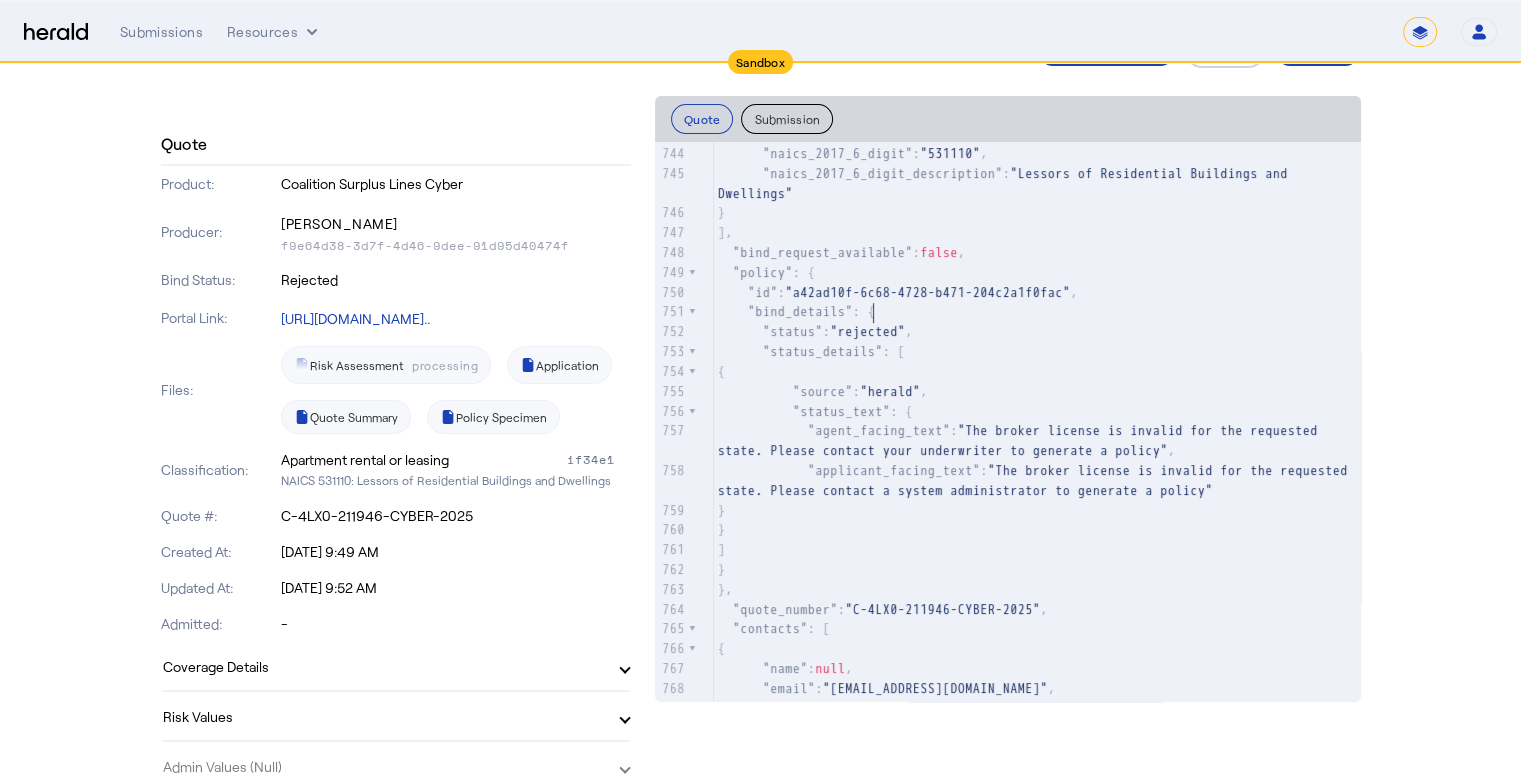 scroll, scrollTop: 15727, scrollLeft: 0, axis: vertical 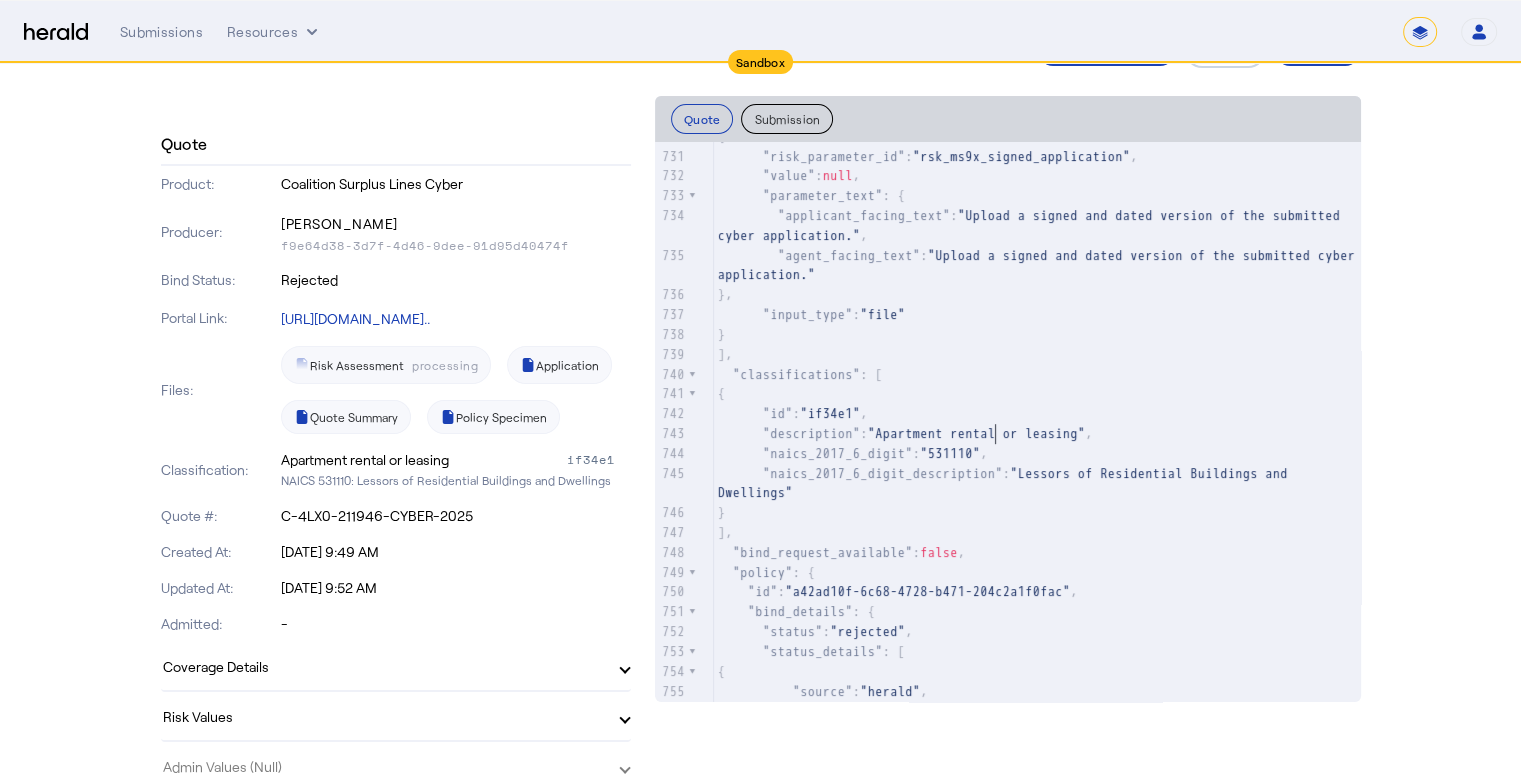 click on ""naics_2017_6_digit" :  "531110" ," 